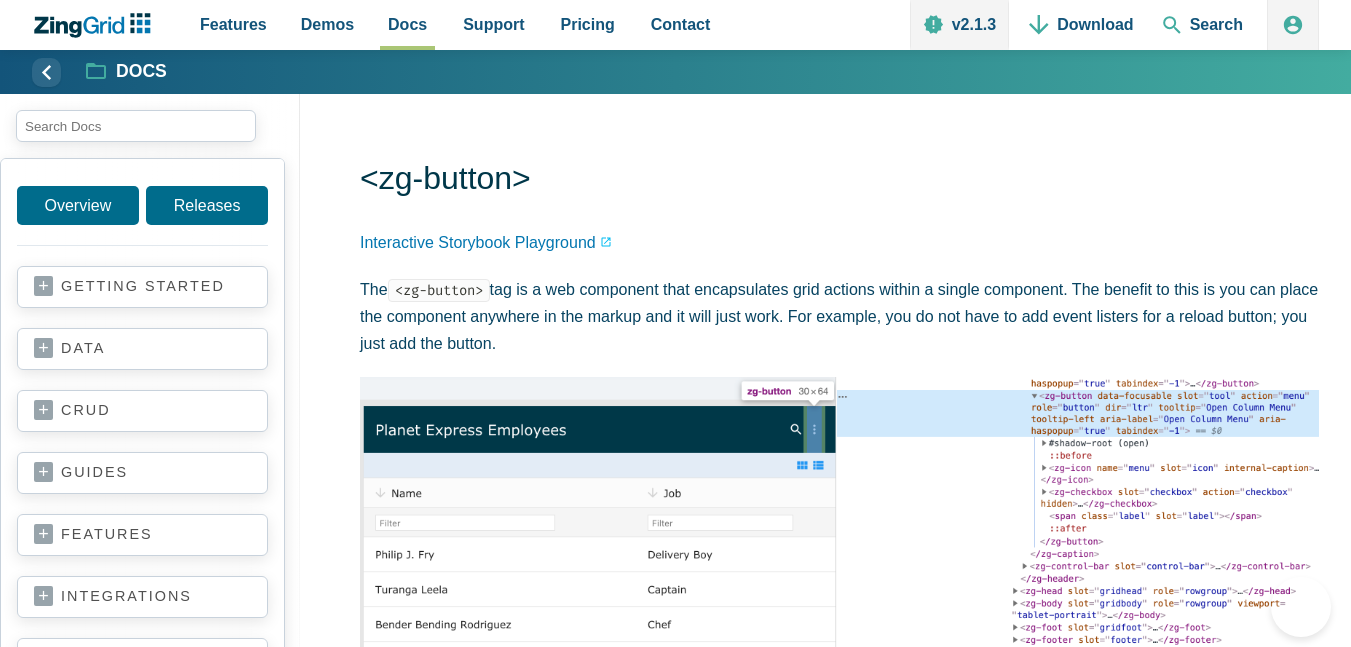 click 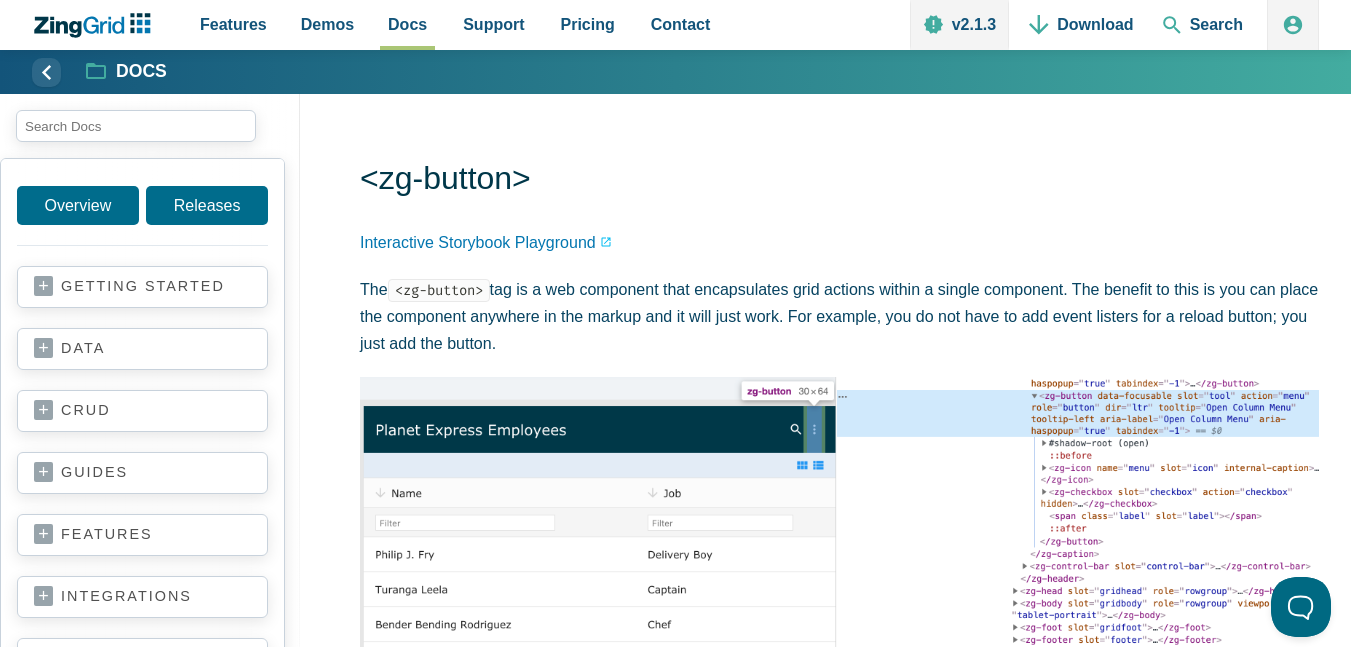 scroll, scrollTop: 0, scrollLeft: 0, axis: both 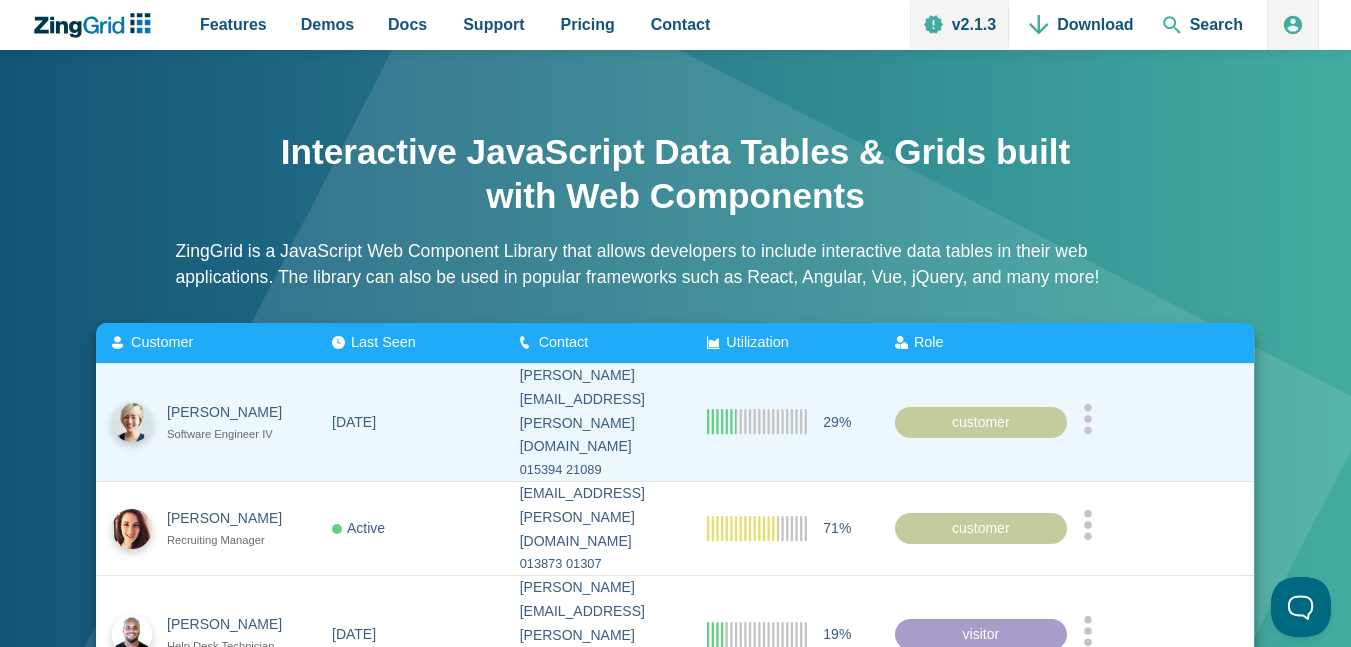 click 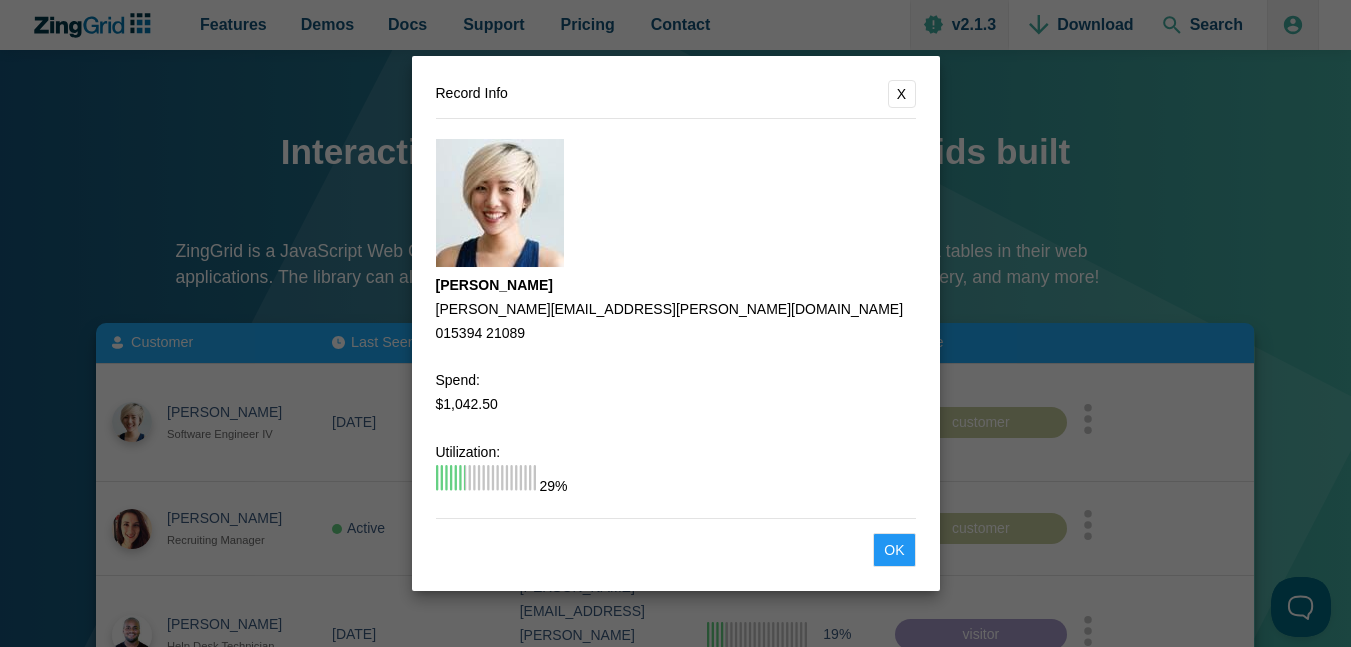 click on "Record Info
X
Melissa Johnston
melissa.johnston@angelfire.com
015394 21089
Spend:
$1,042.50
Utilization:
29%
Cancel
Ok" 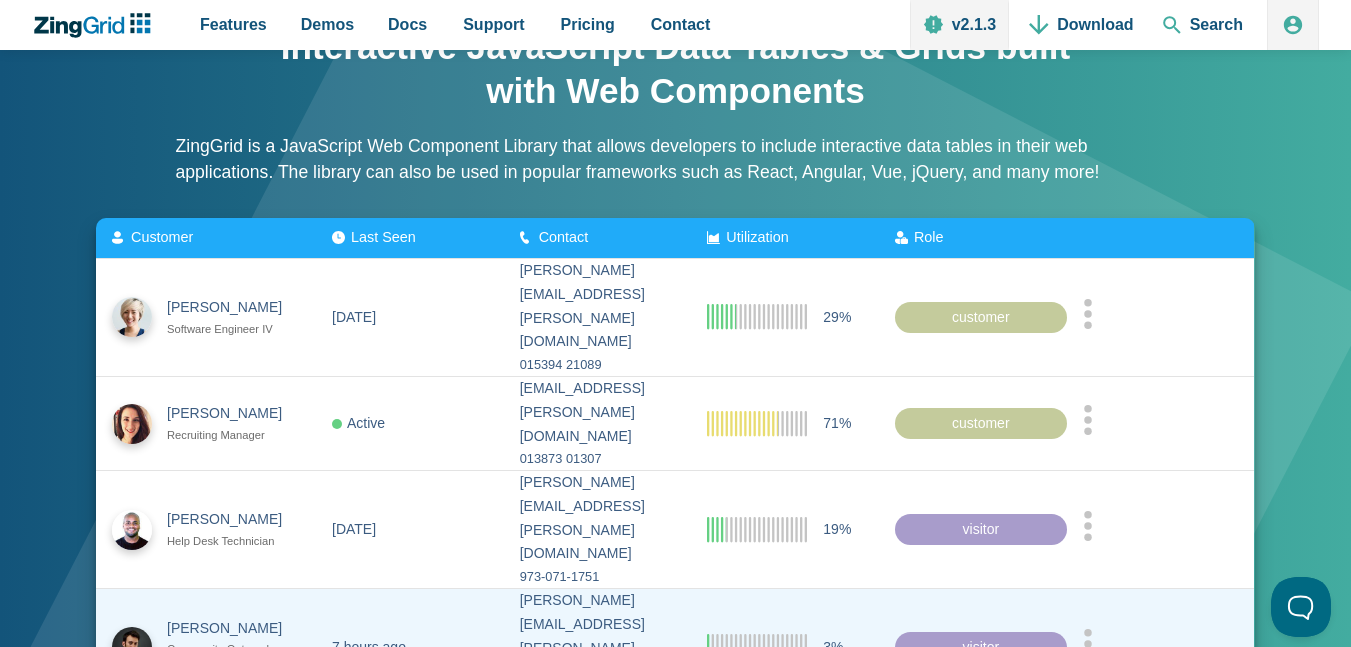 scroll, scrollTop: 0, scrollLeft: 0, axis: both 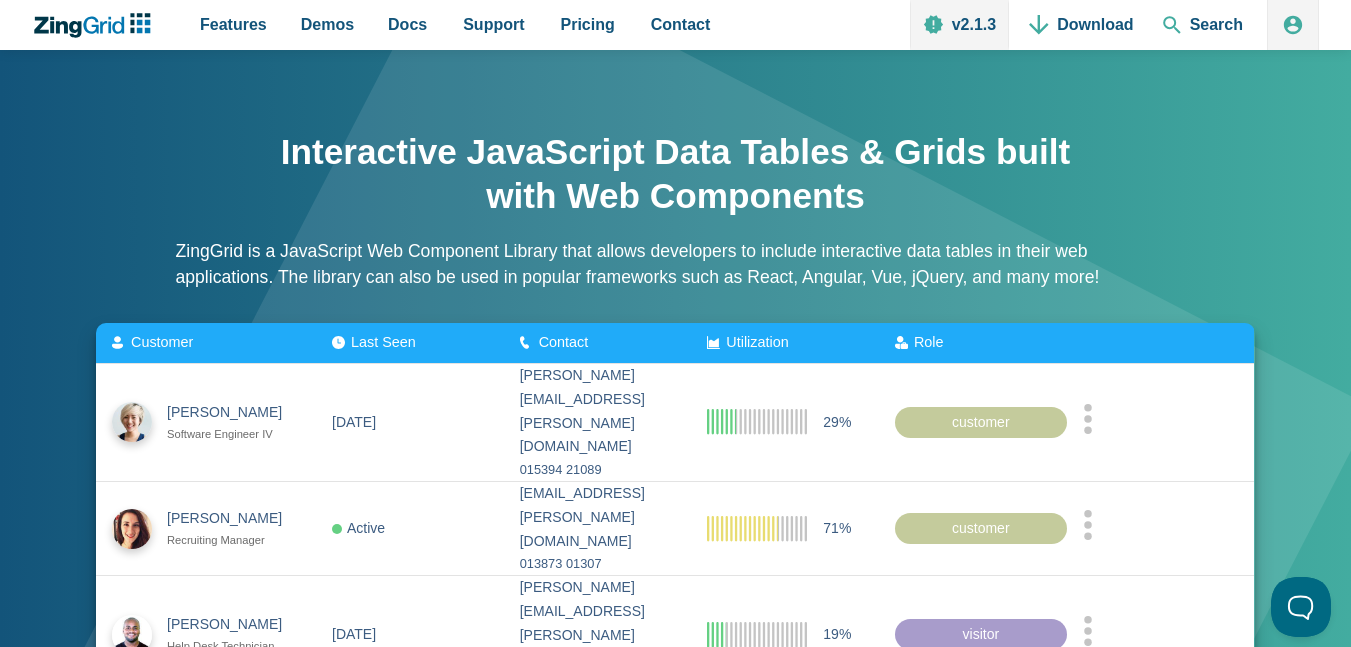 click 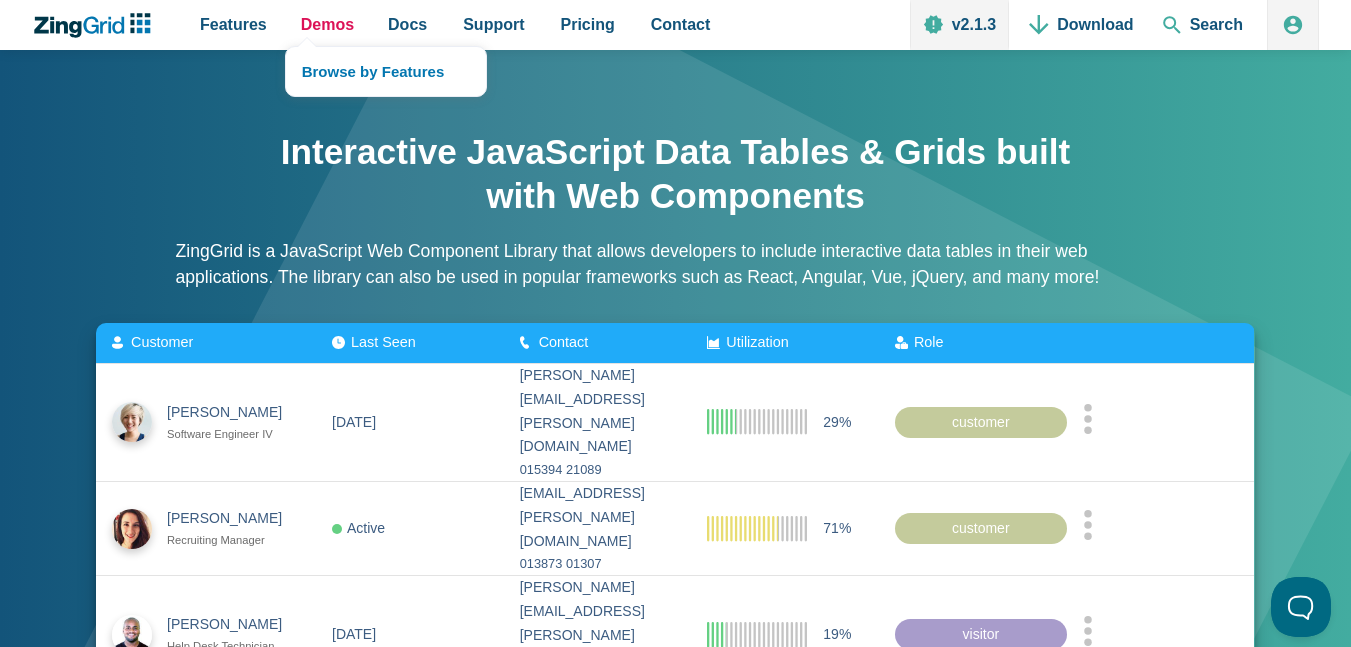 scroll, scrollTop: 0, scrollLeft: 0, axis: both 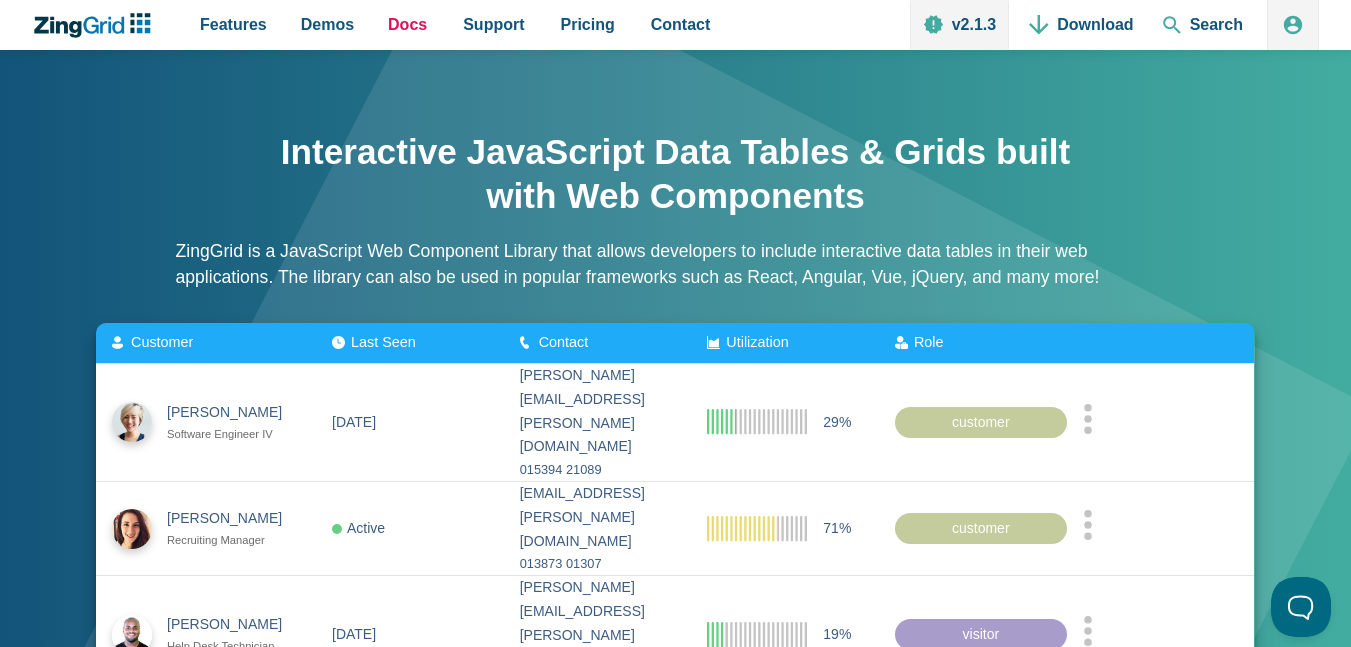 click on "Docs" at bounding box center (407, 24) 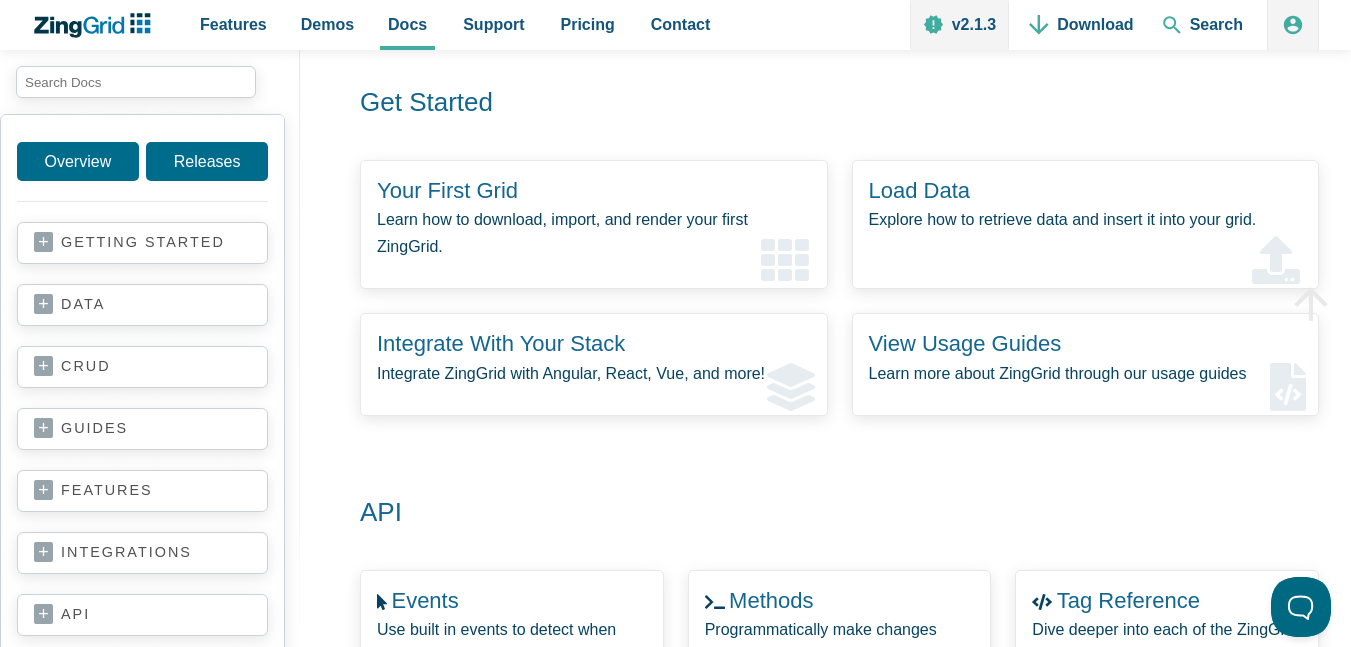 scroll, scrollTop: 0, scrollLeft: 0, axis: both 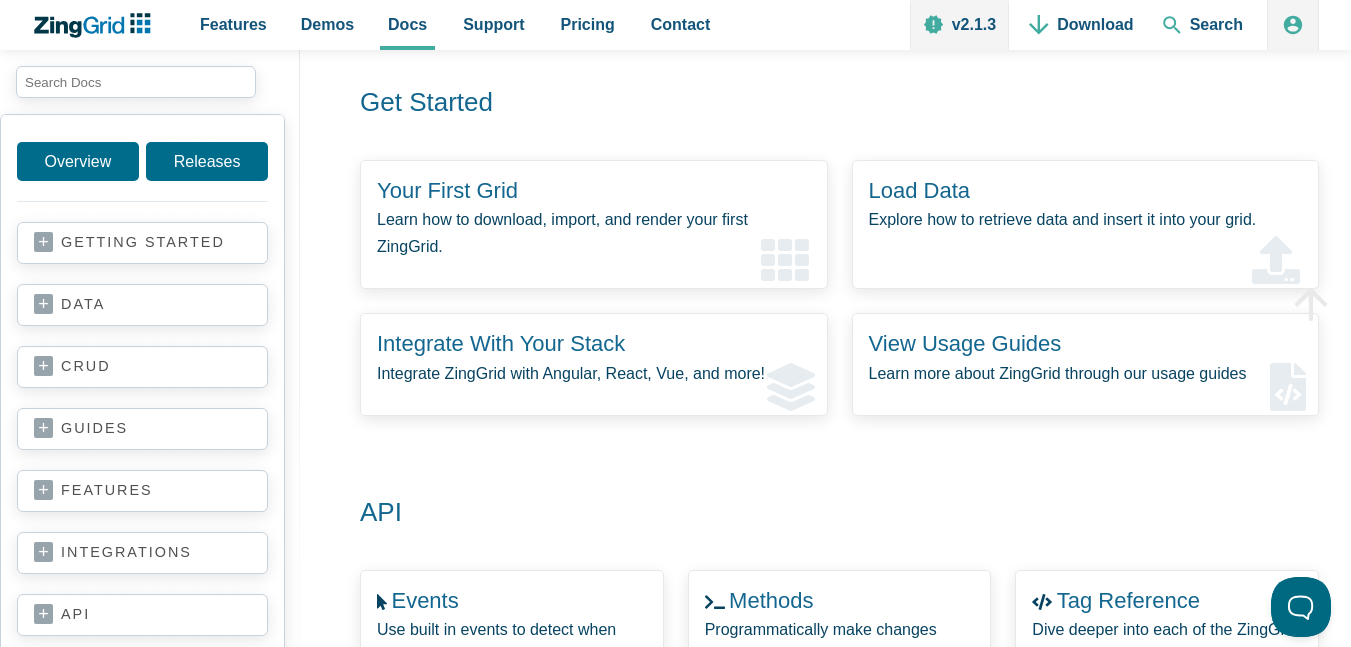 click on "Learn how to download, import, and render your first ZingGrid." at bounding box center (594, 233) 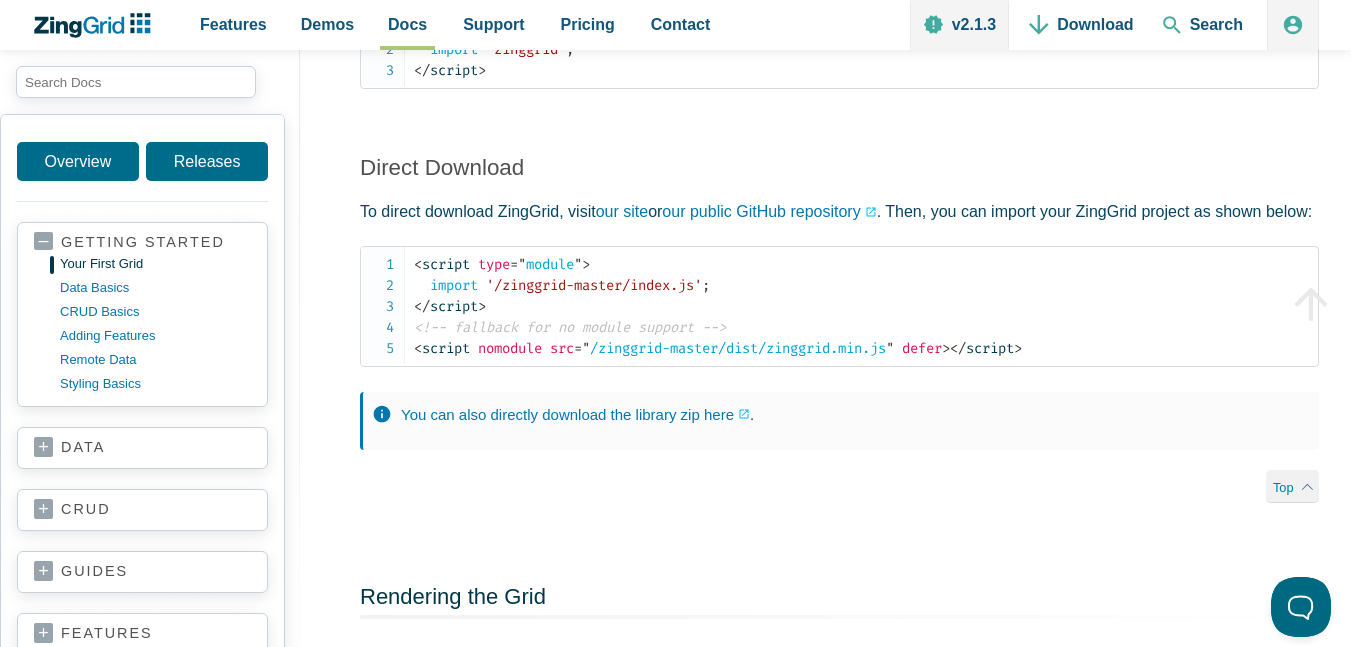 scroll, scrollTop: 2280, scrollLeft: 0, axis: vertical 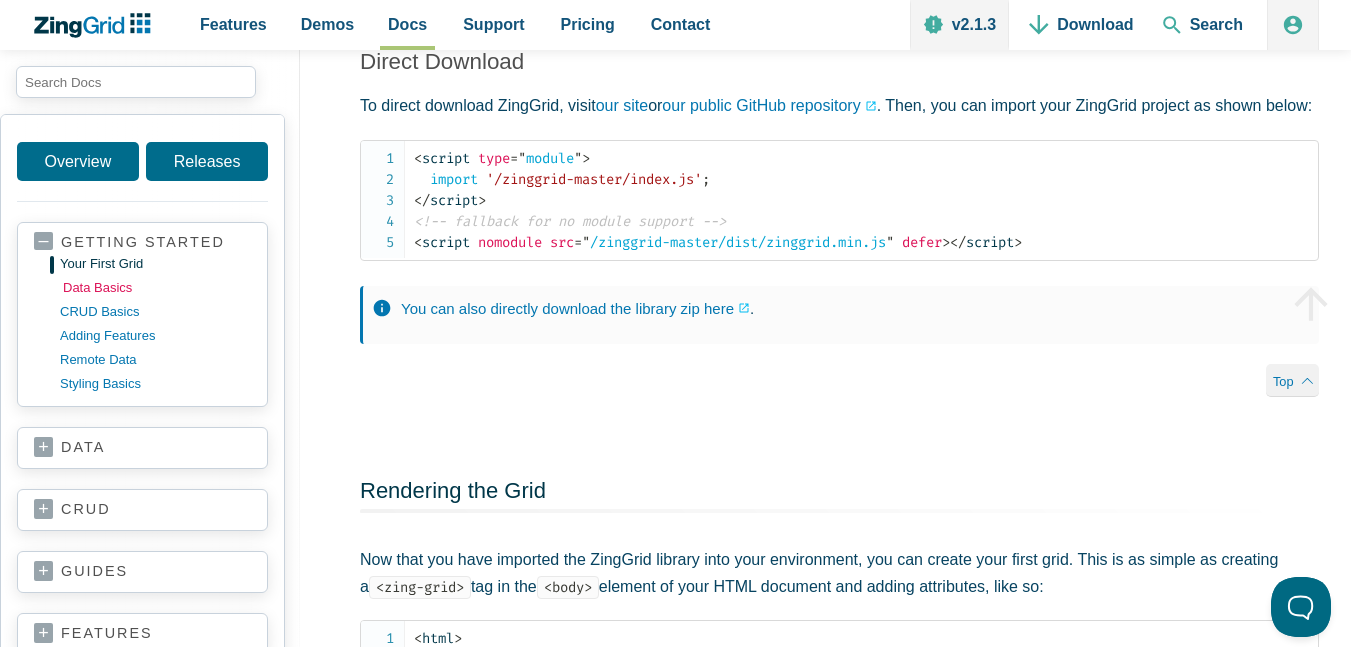 click on "data basics" at bounding box center [158, 288] 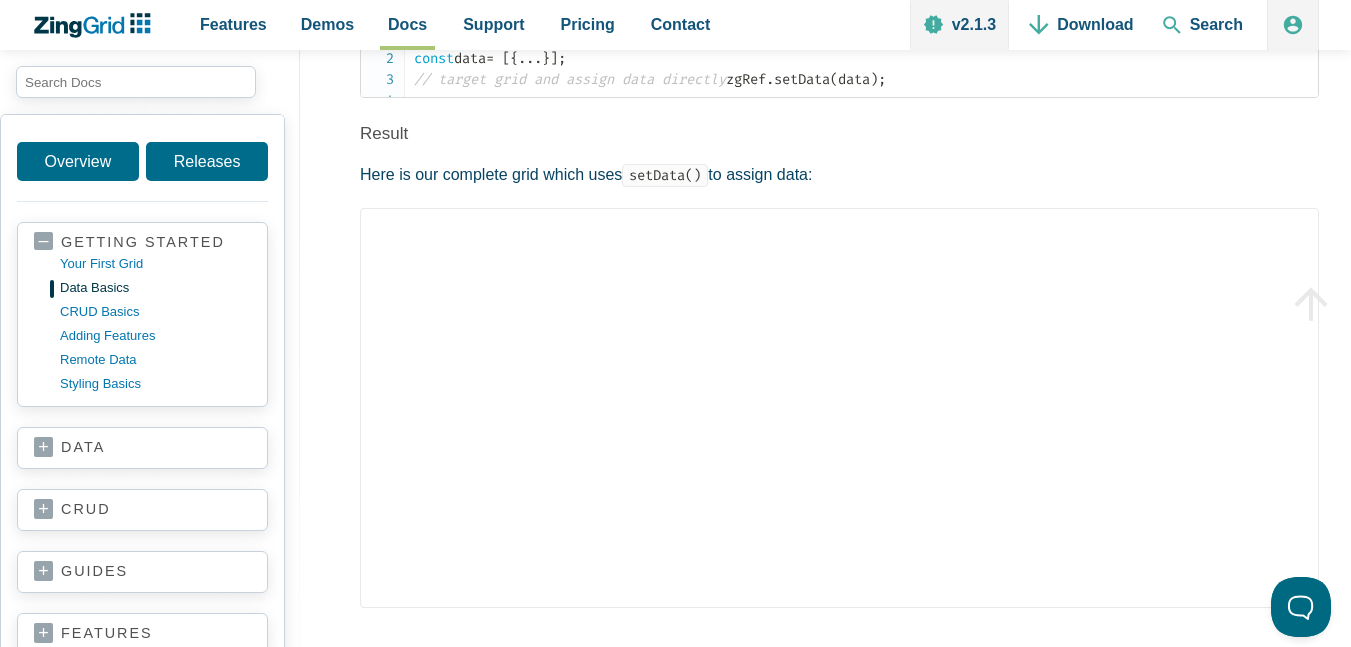 scroll, scrollTop: 3600, scrollLeft: 0, axis: vertical 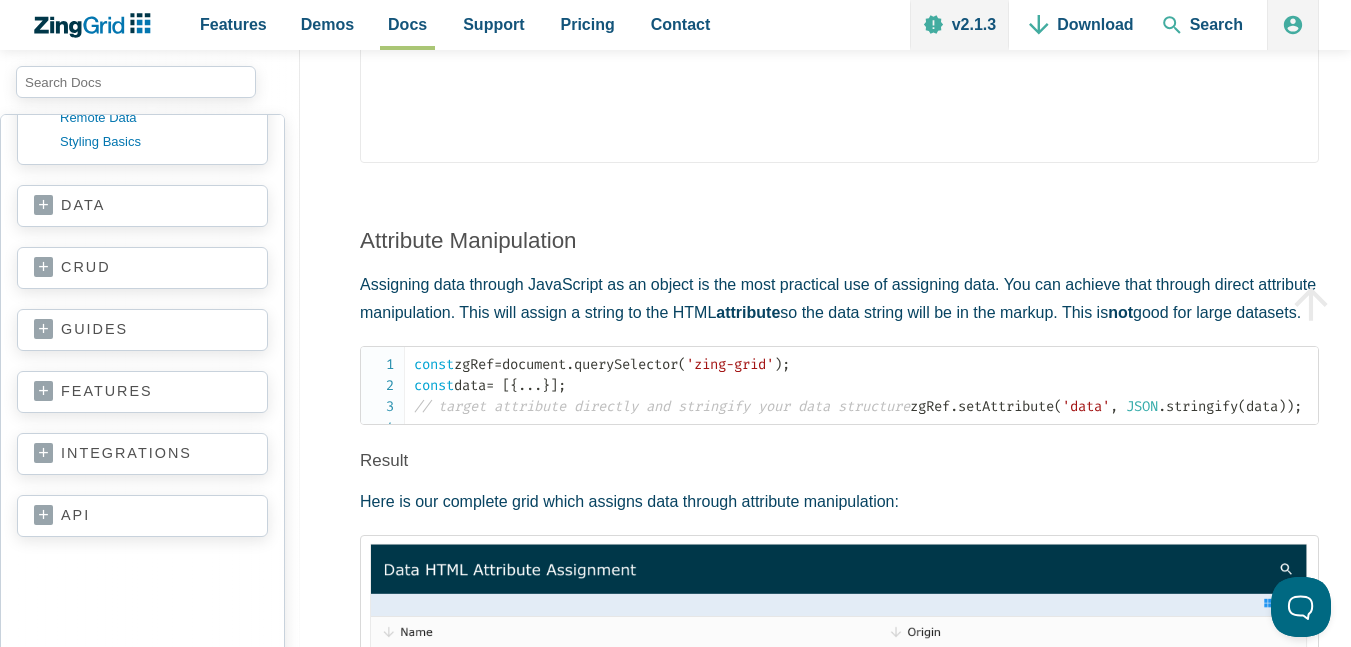 click on "guides" at bounding box center [142, 330] 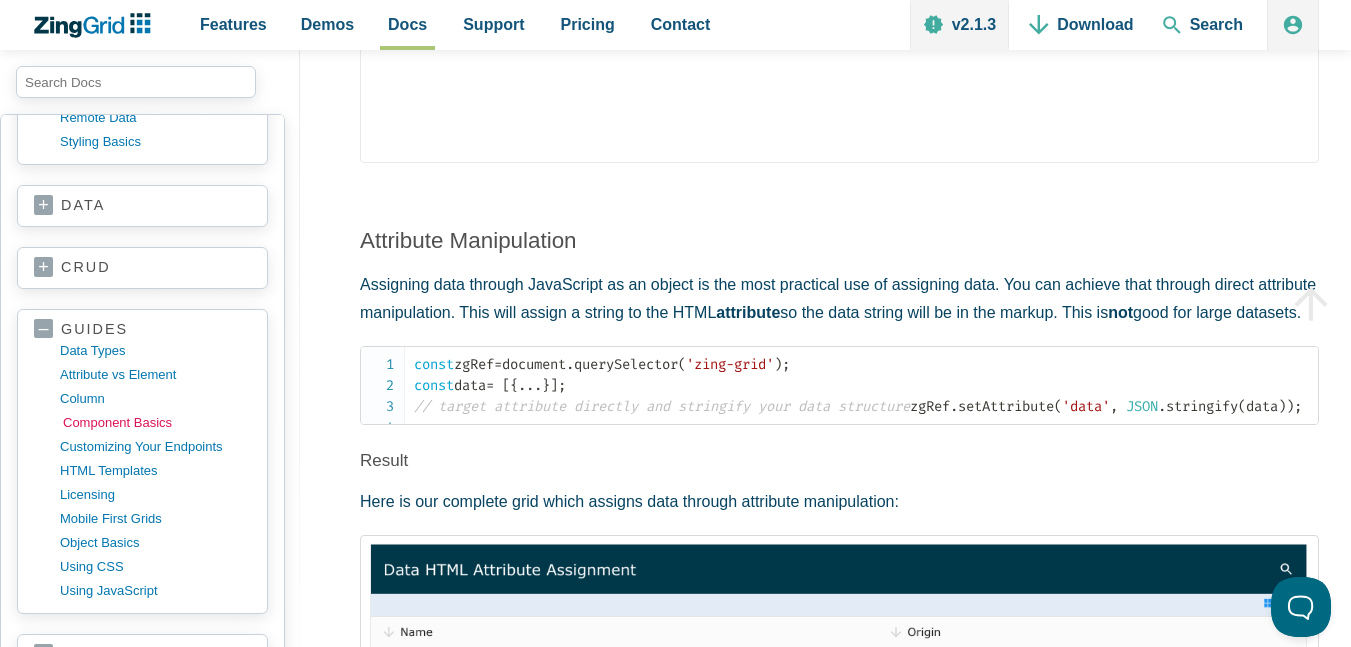 click on "component basics" at bounding box center (158, 423) 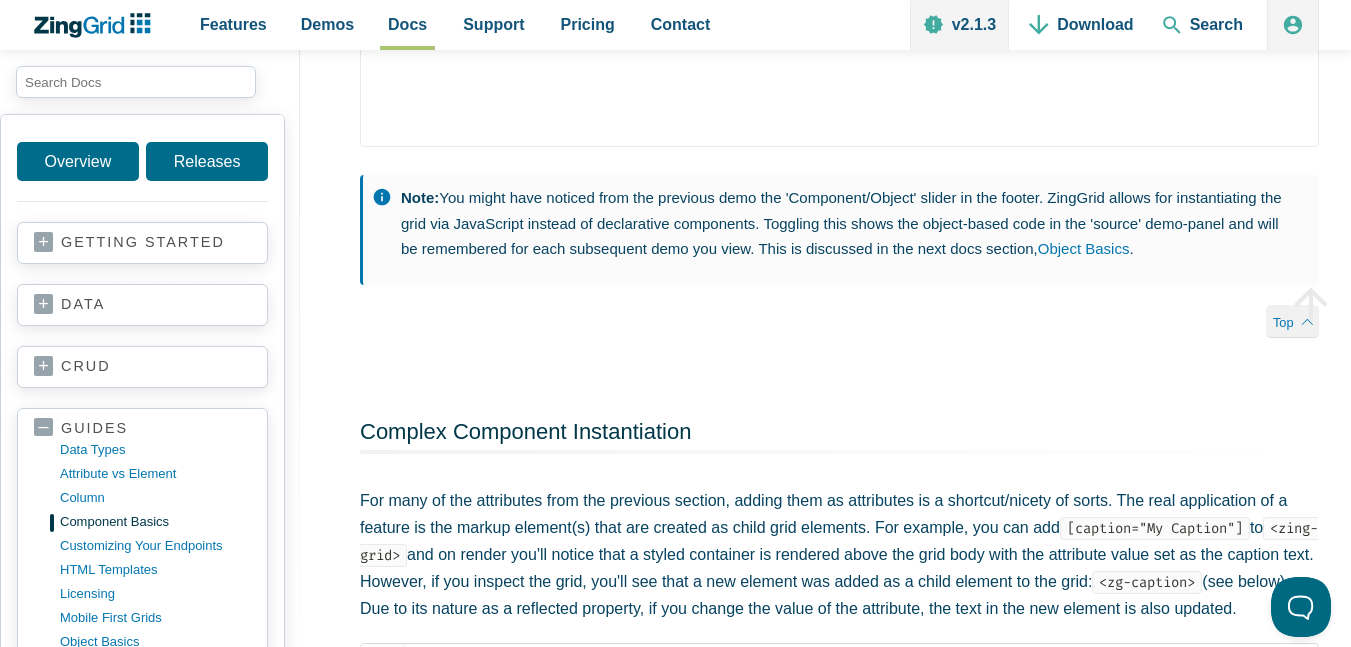 scroll, scrollTop: 1320, scrollLeft: 0, axis: vertical 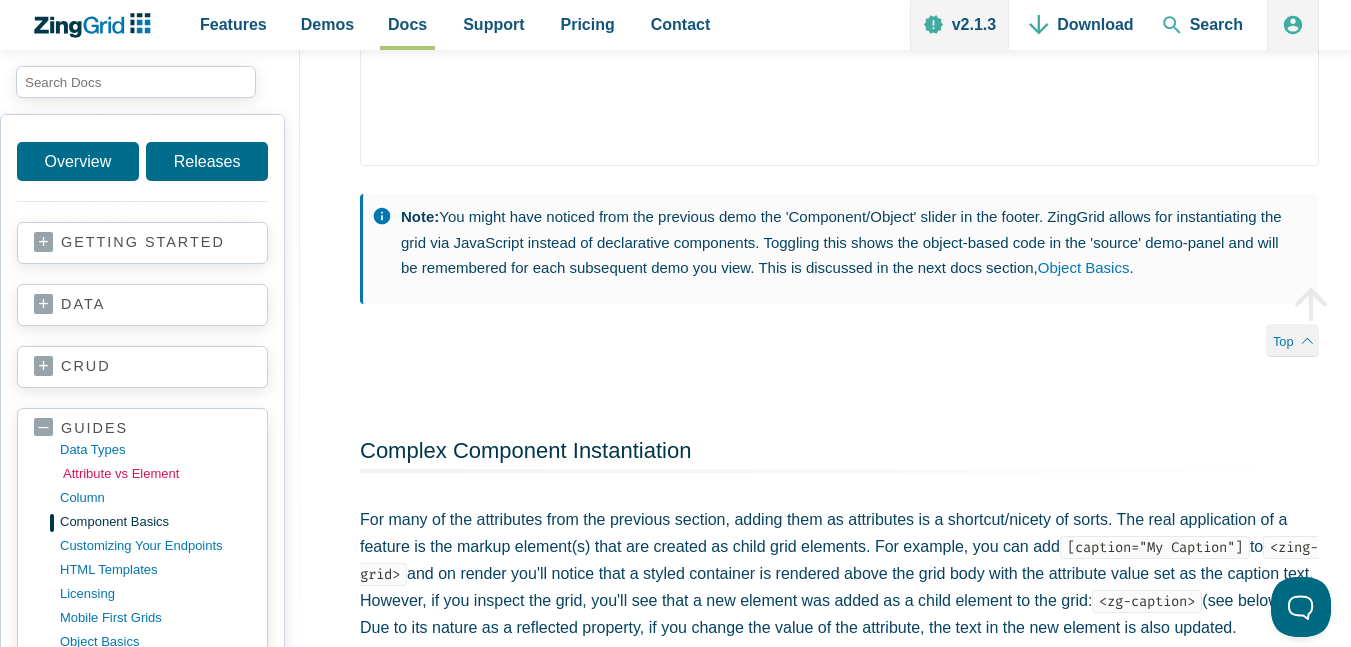 click on "Attribute vs Element" at bounding box center (158, 474) 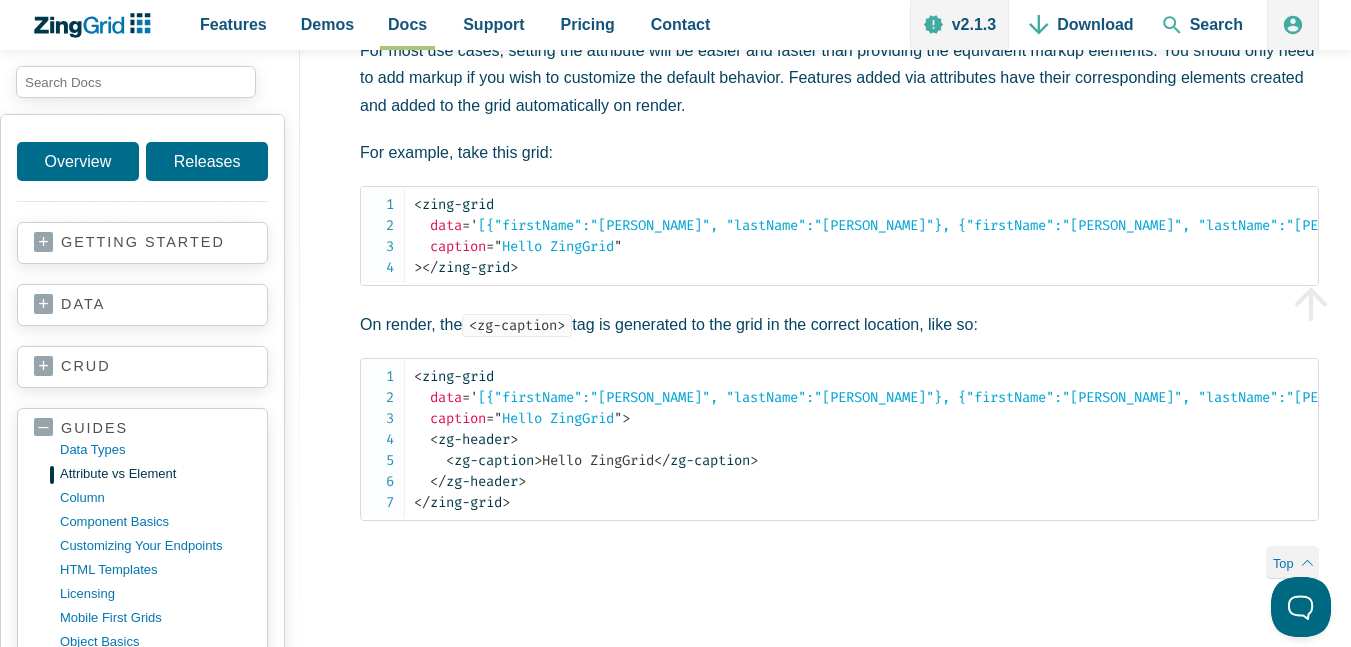 scroll, scrollTop: 0, scrollLeft: 0, axis: both 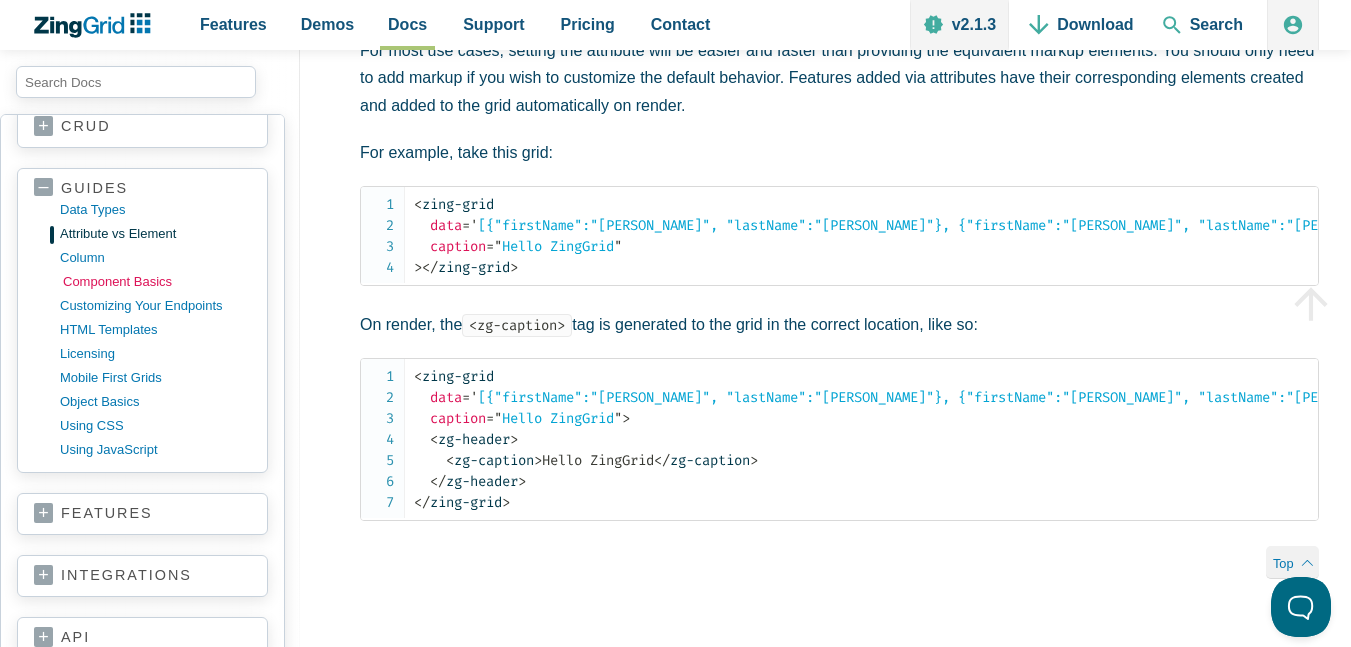 click on "component basics" at bounding box center [158, 282] 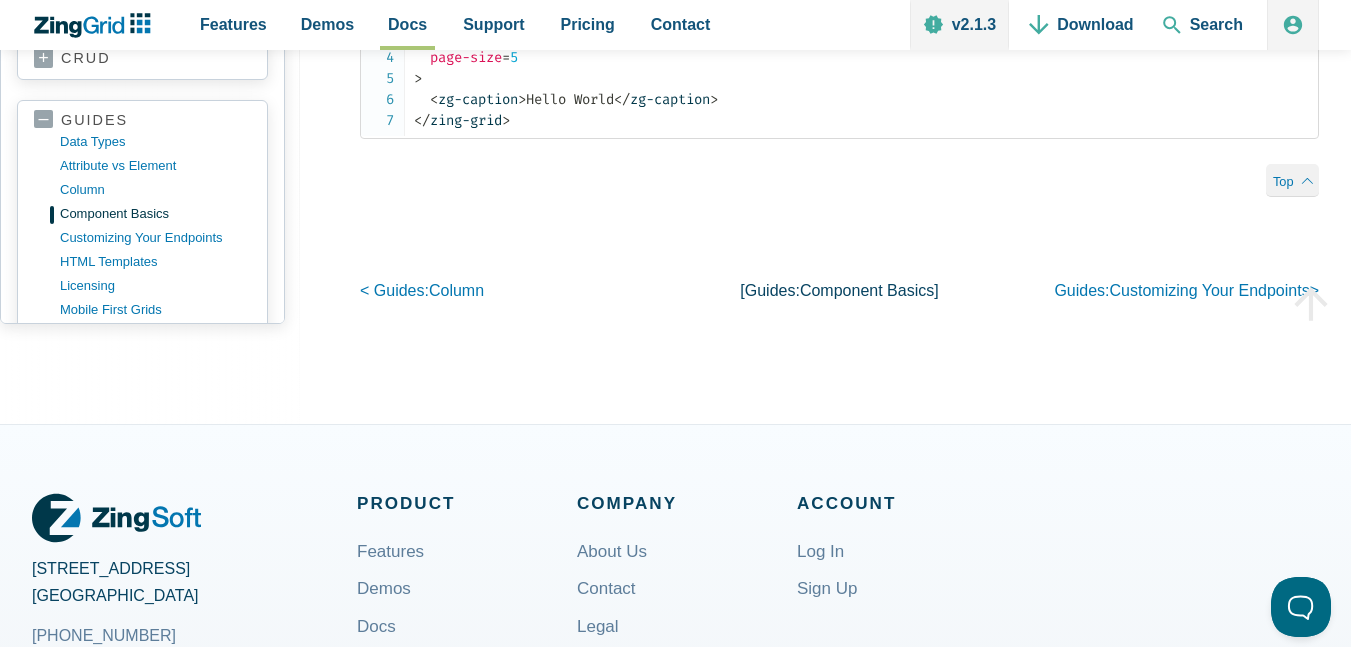 scroll, scrollTop: 3000, scrollLeft: 0, axis: vertical 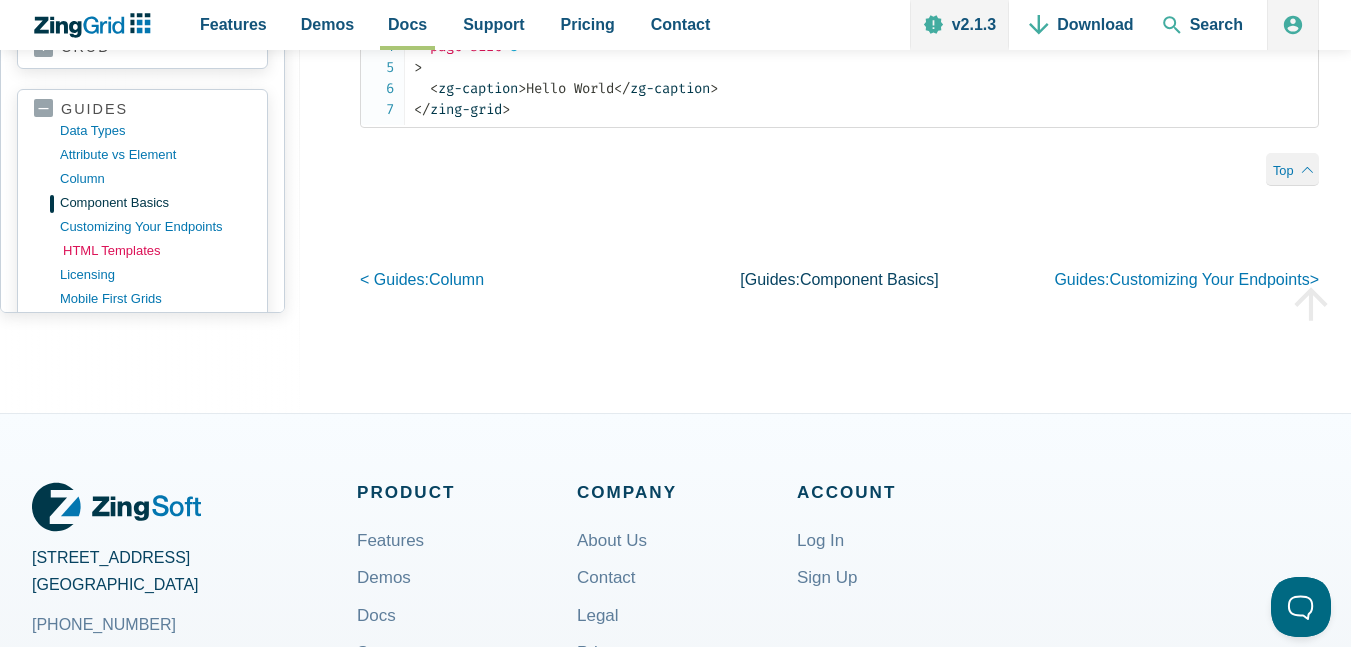 click on "HTML templates" at bounding box center (158, 251) 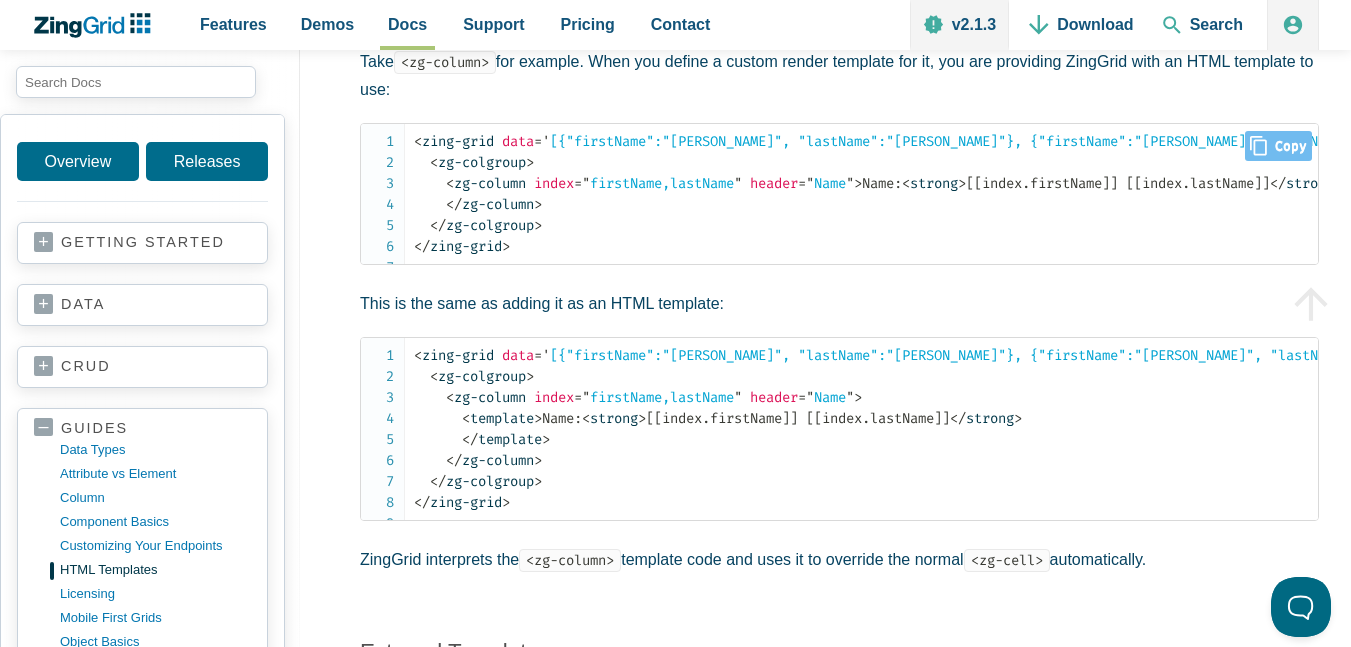 scroll, scrollTop: 480, scrollLeft: 0, axis: vertical 